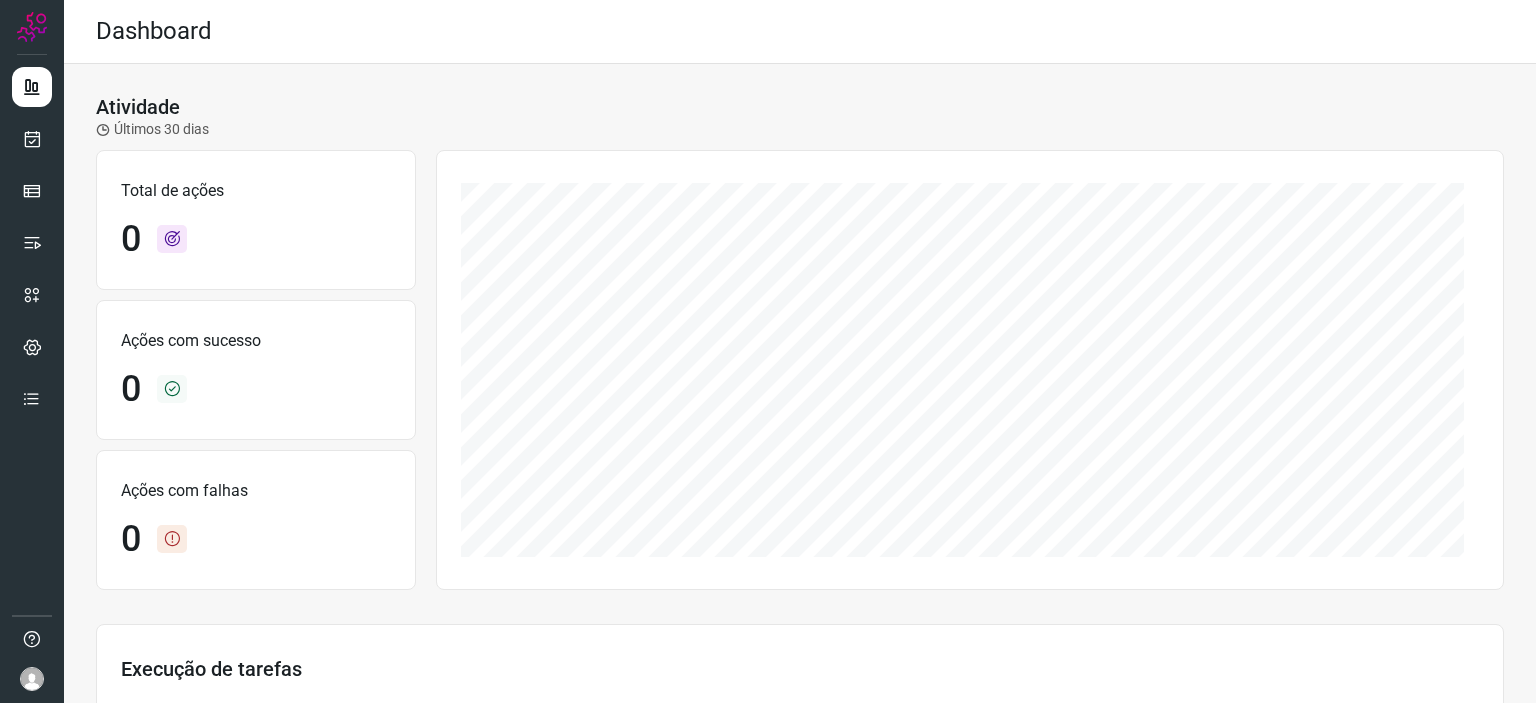 scroll, scrollTop: 0, scrollLeft: 0, axis: both 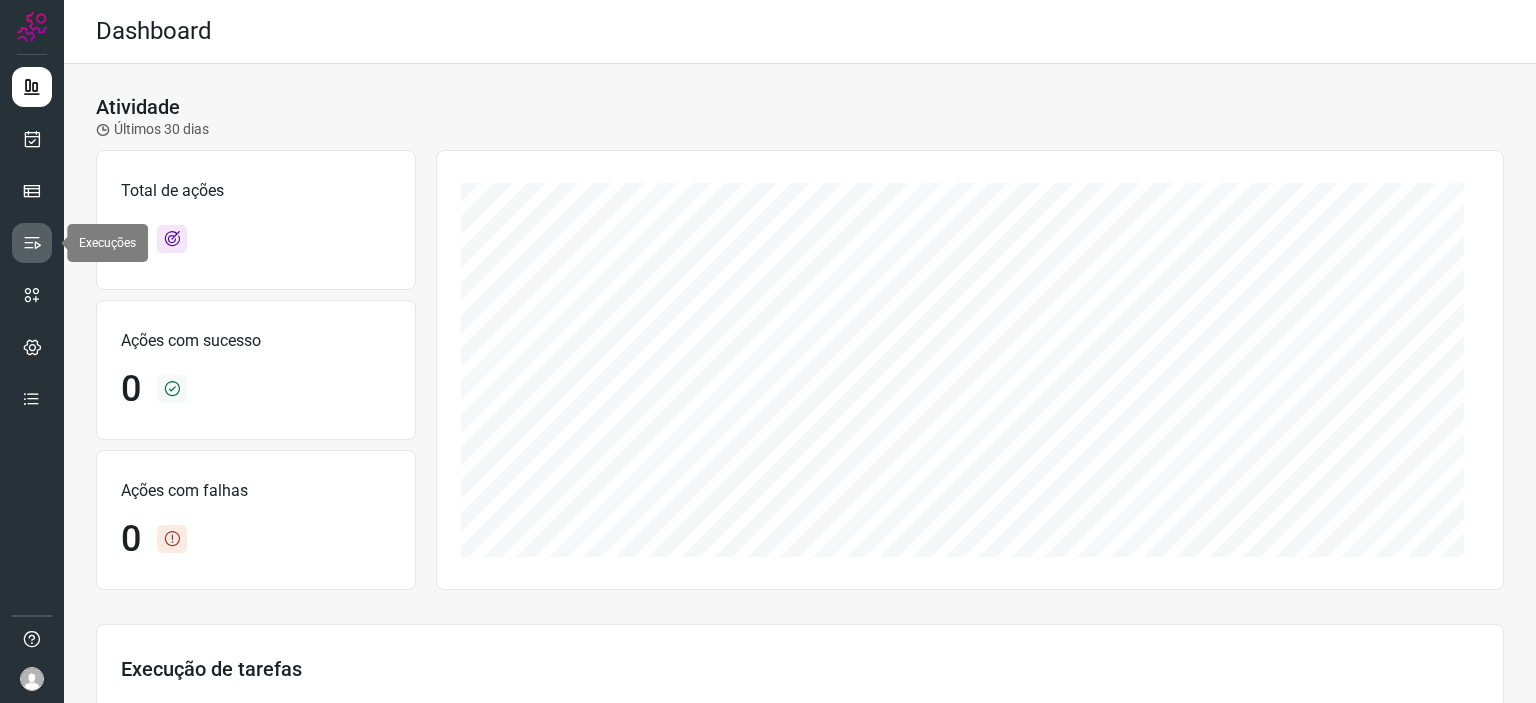 click at bounding box center (32, 243) 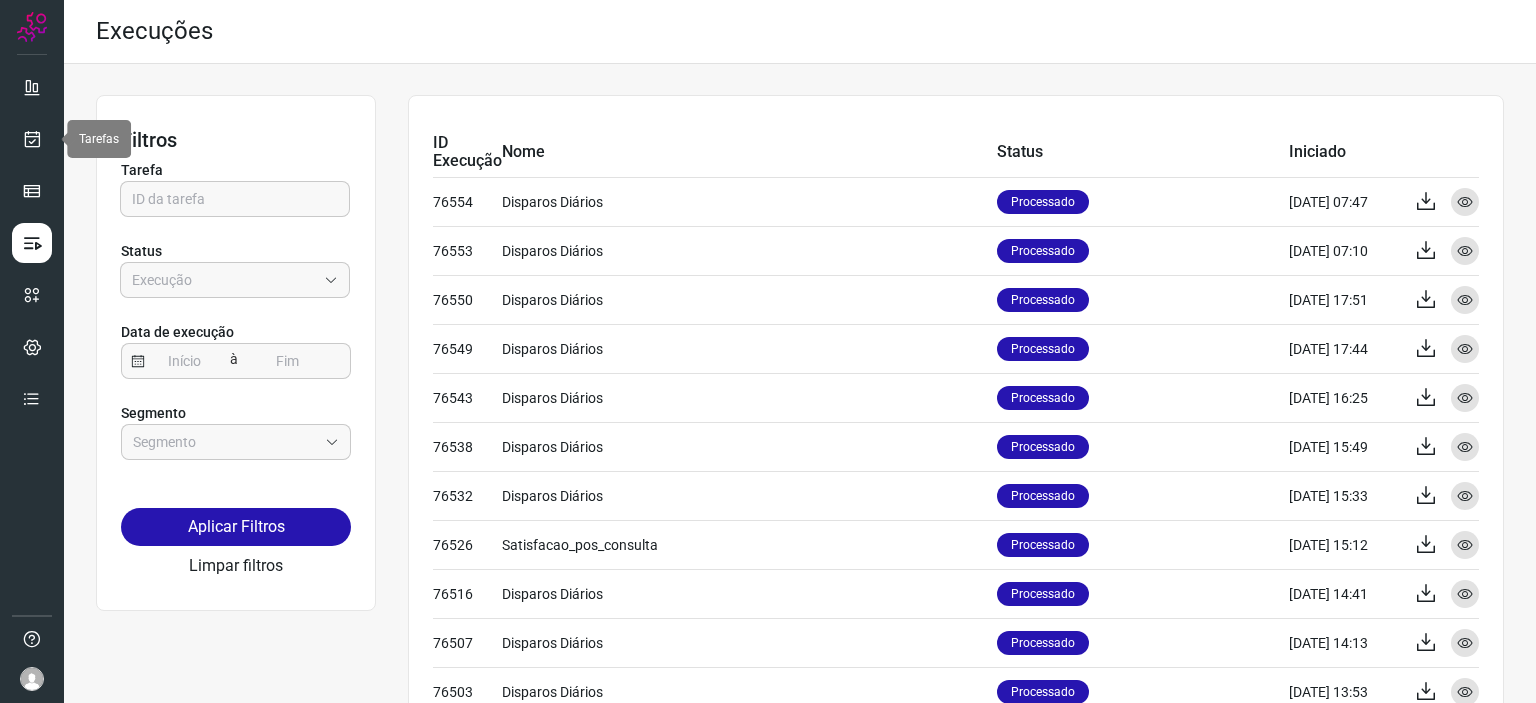 click at bounding box center [32, 351] 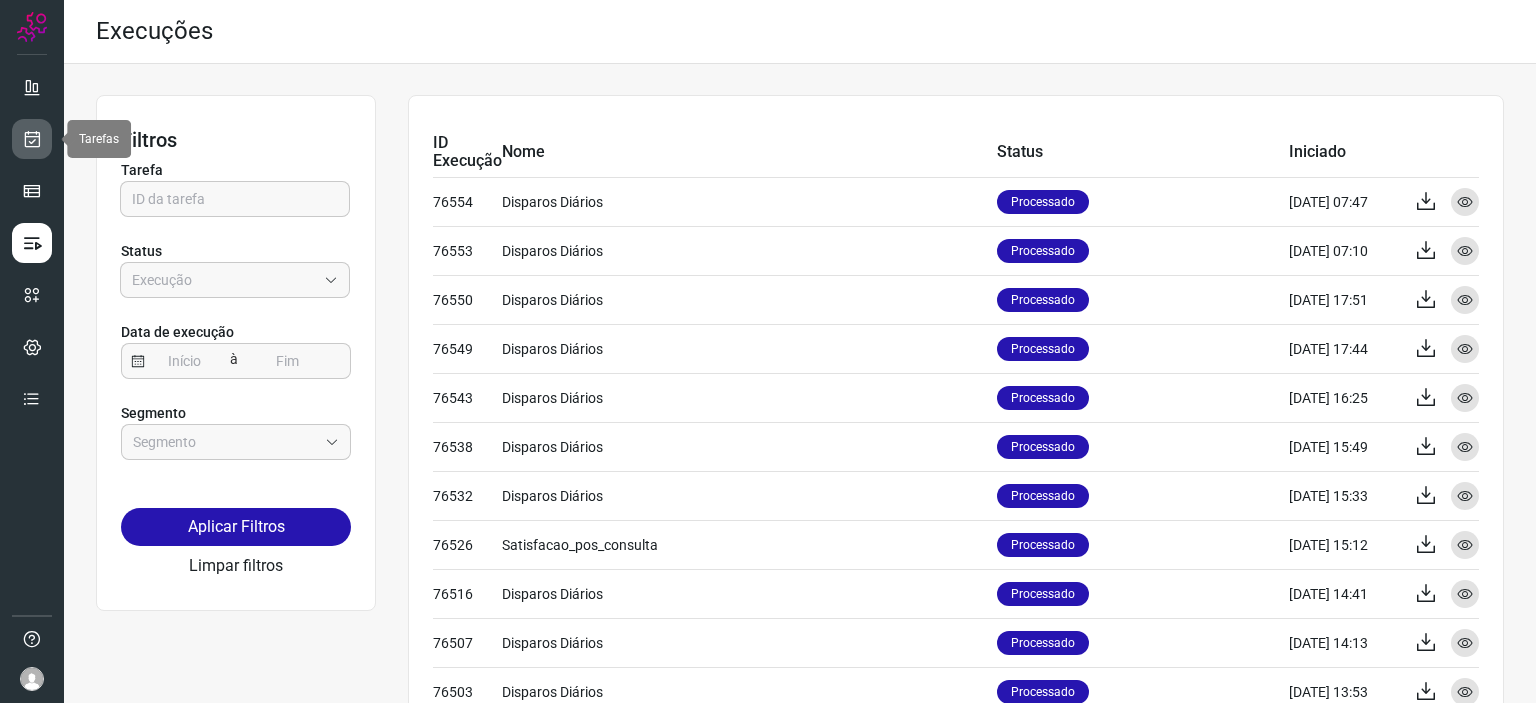 click at bounding box center (32, 139) 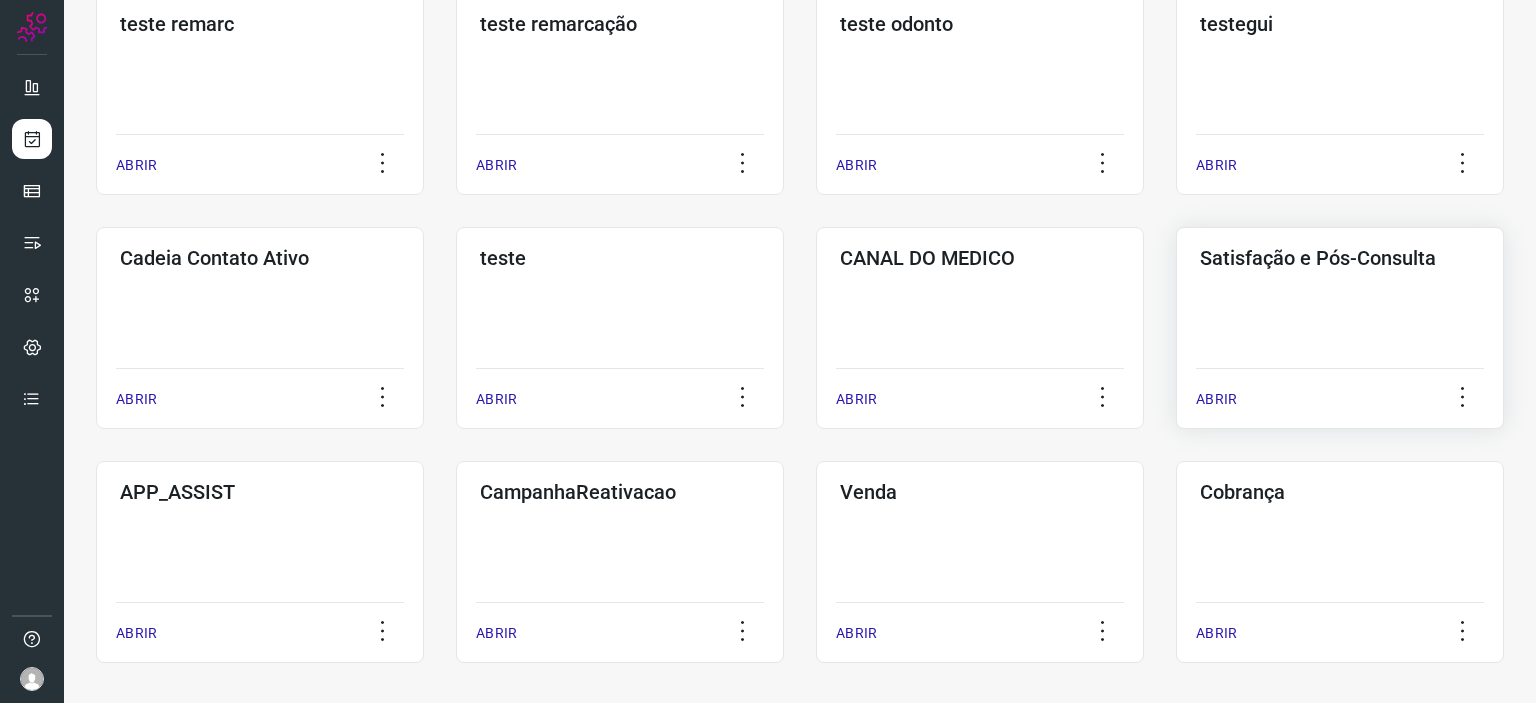 click on "Satisfação e Pós-Consulta  ABRIR" 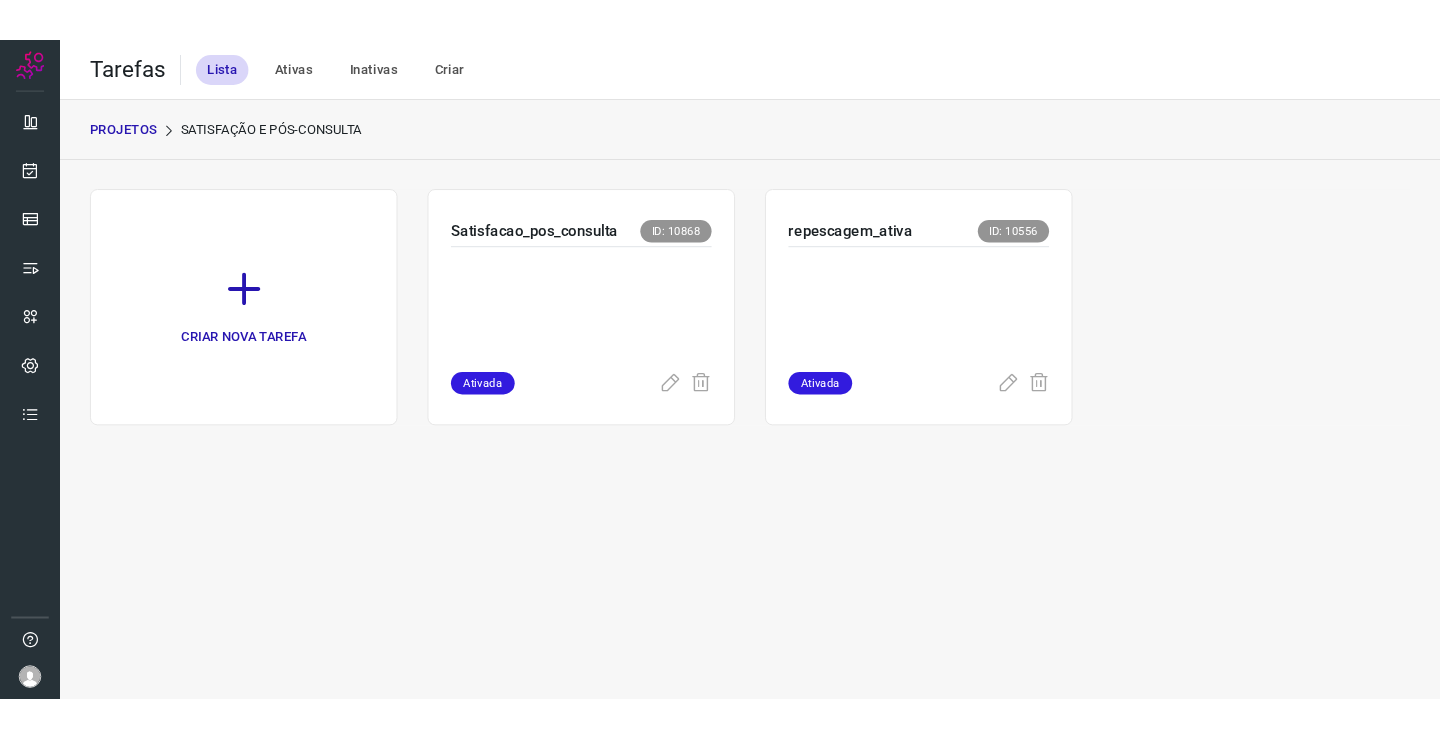 scroll, scrollTop: 0, scrollLeft: 0, axis: both 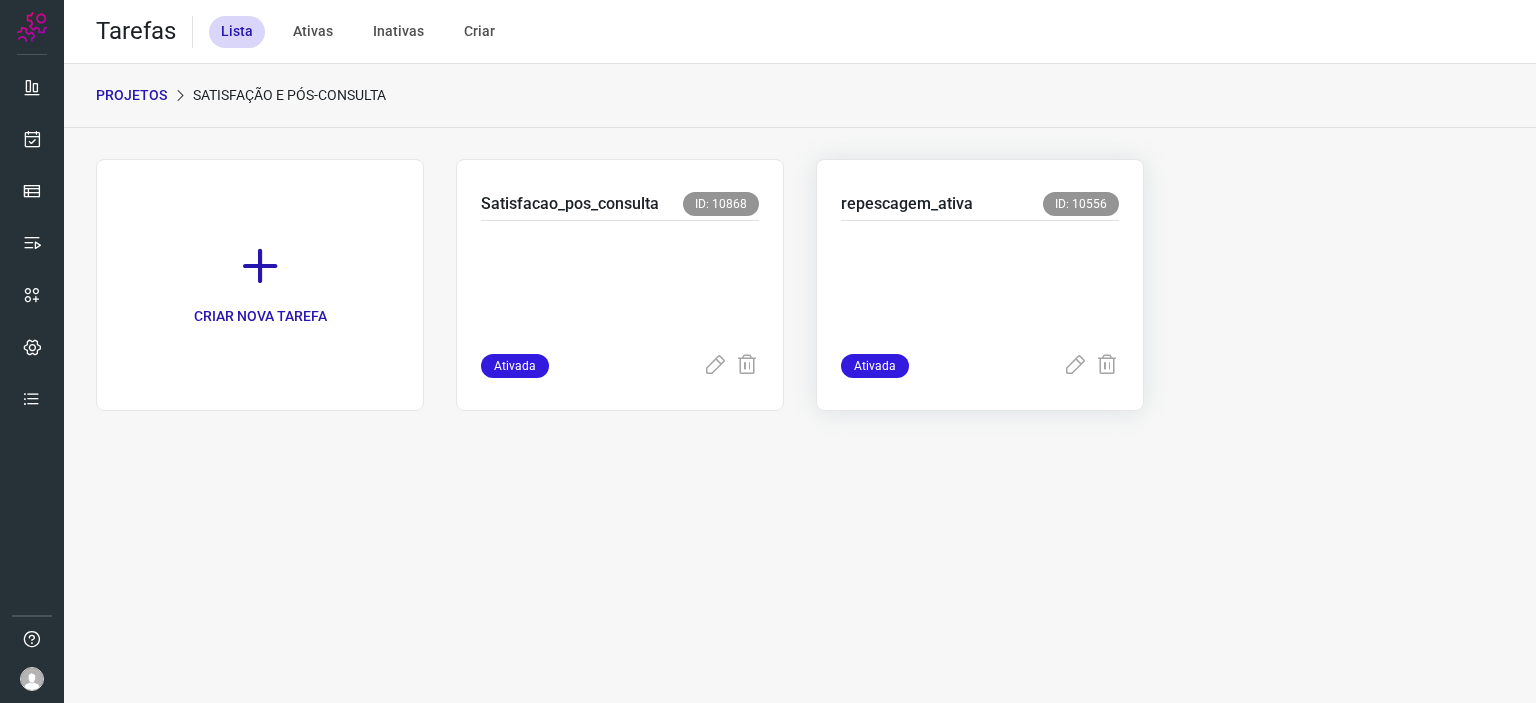 click at bounding box center [980, 283] 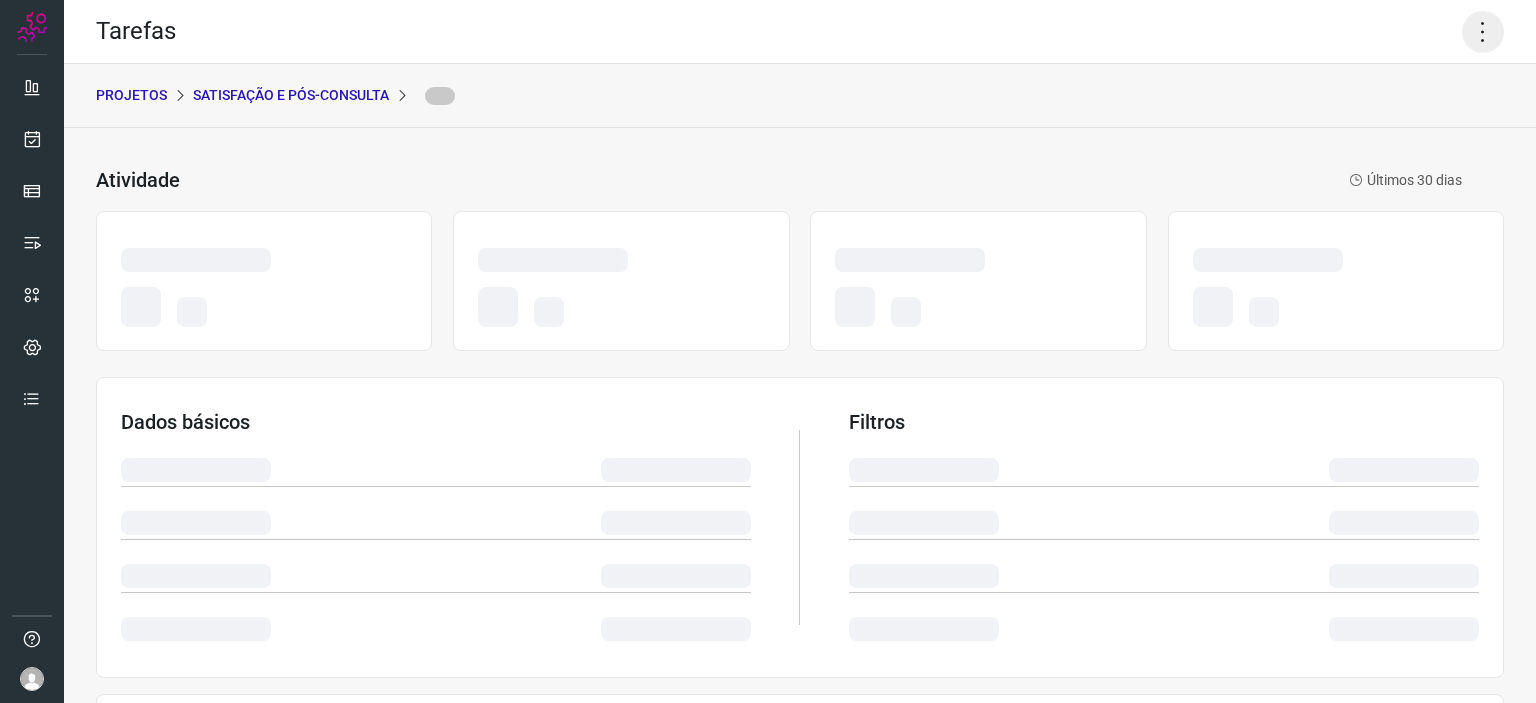 click 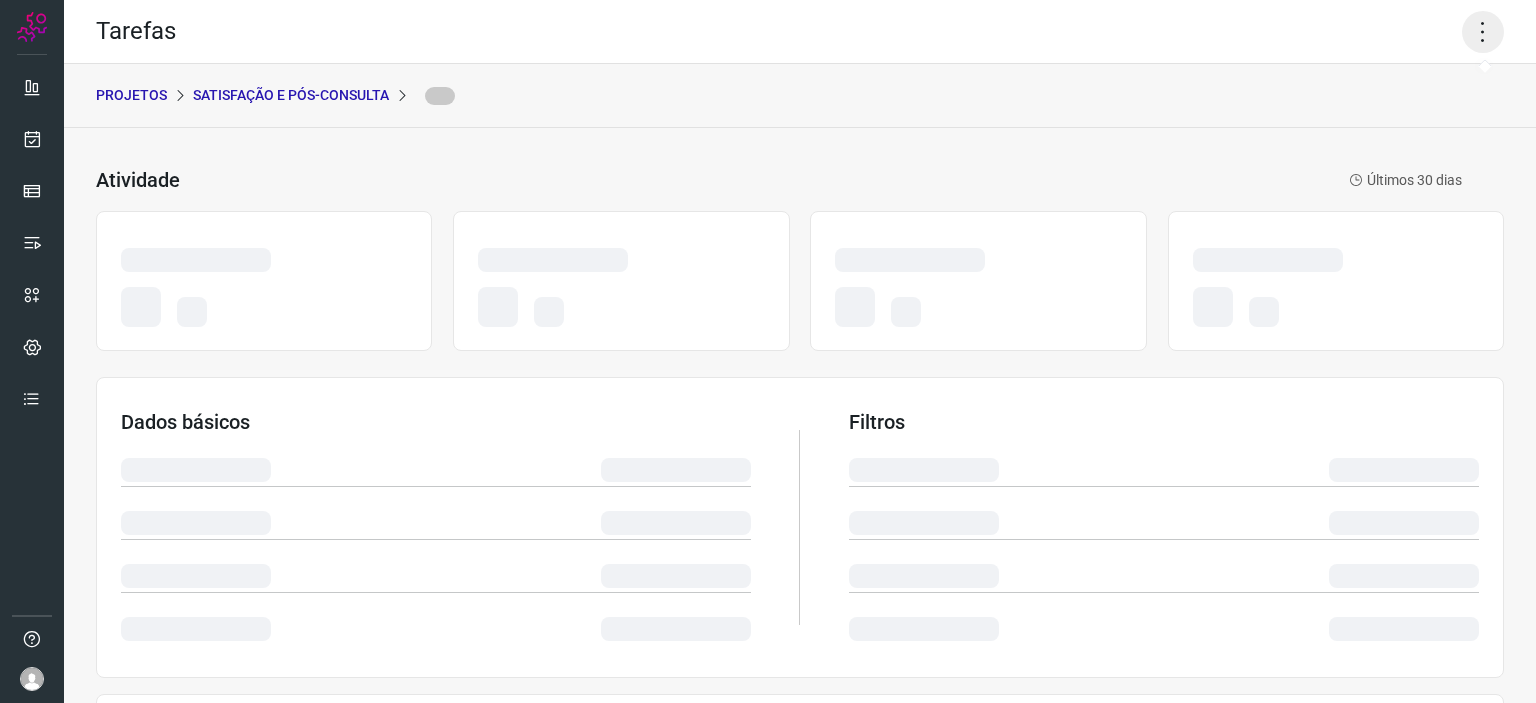 click 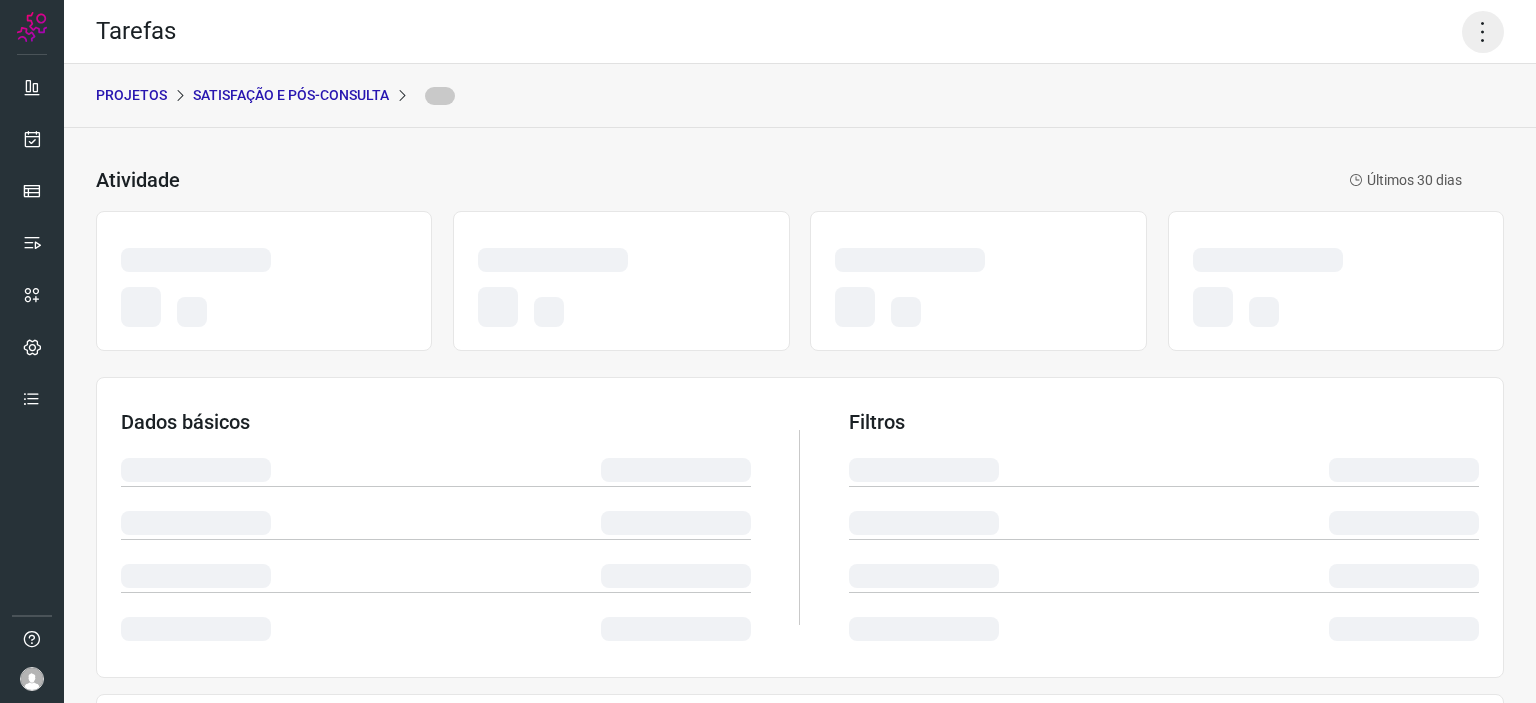 click 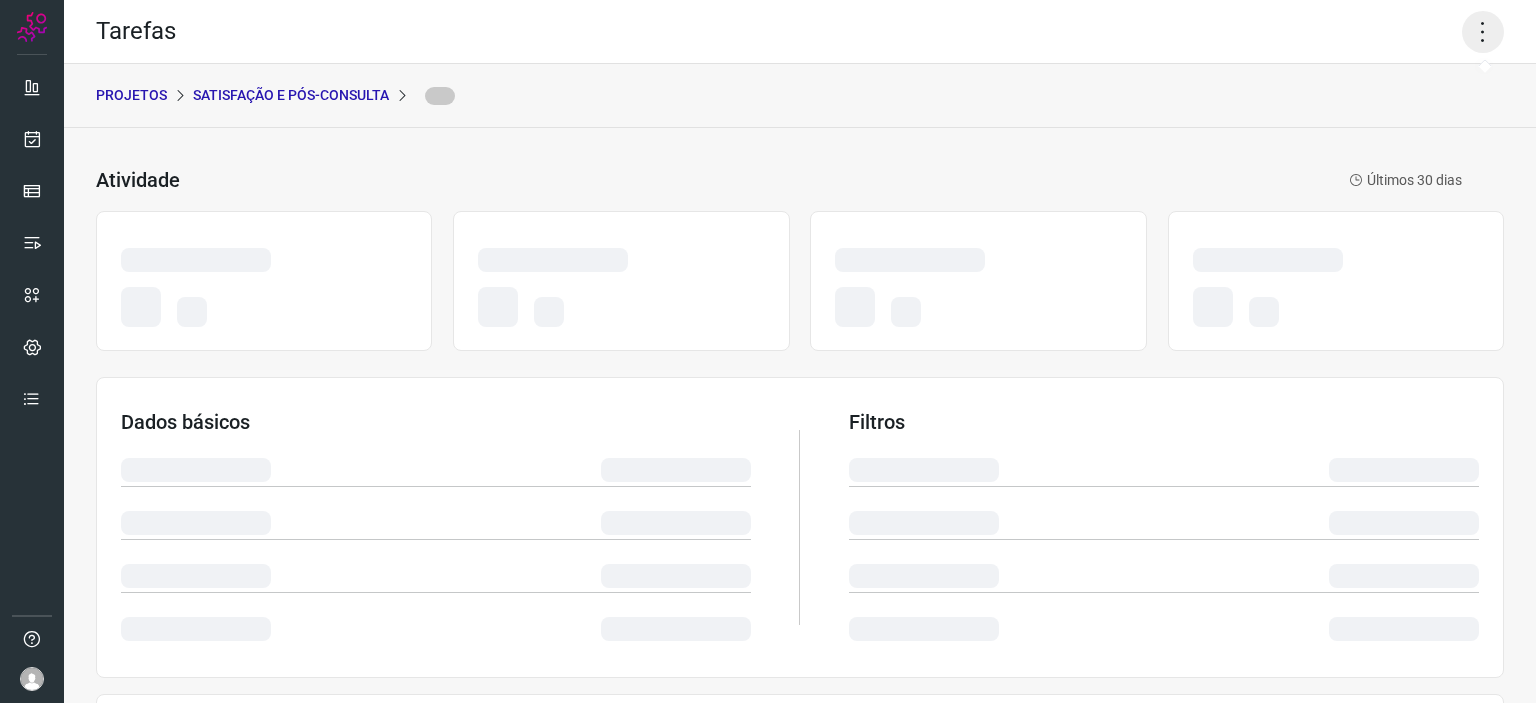 click 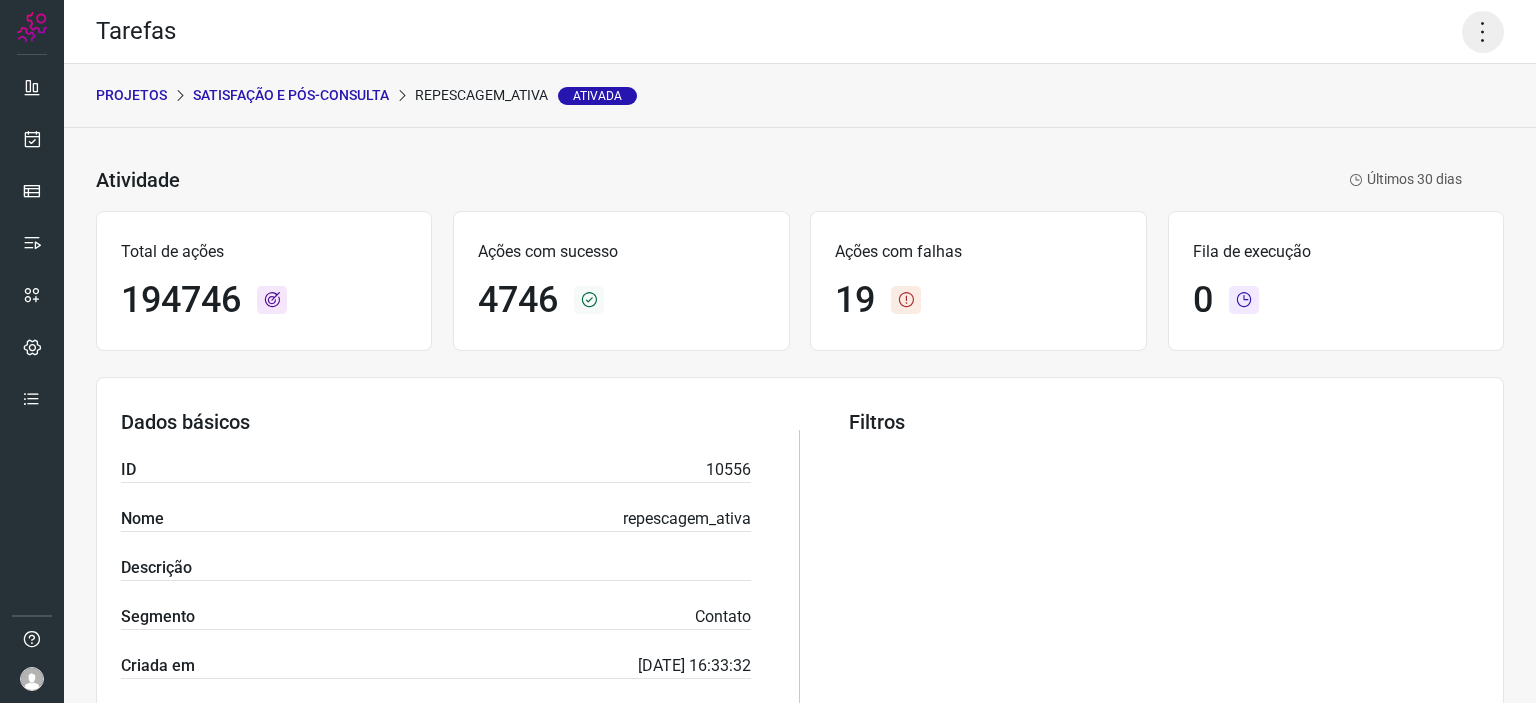 click 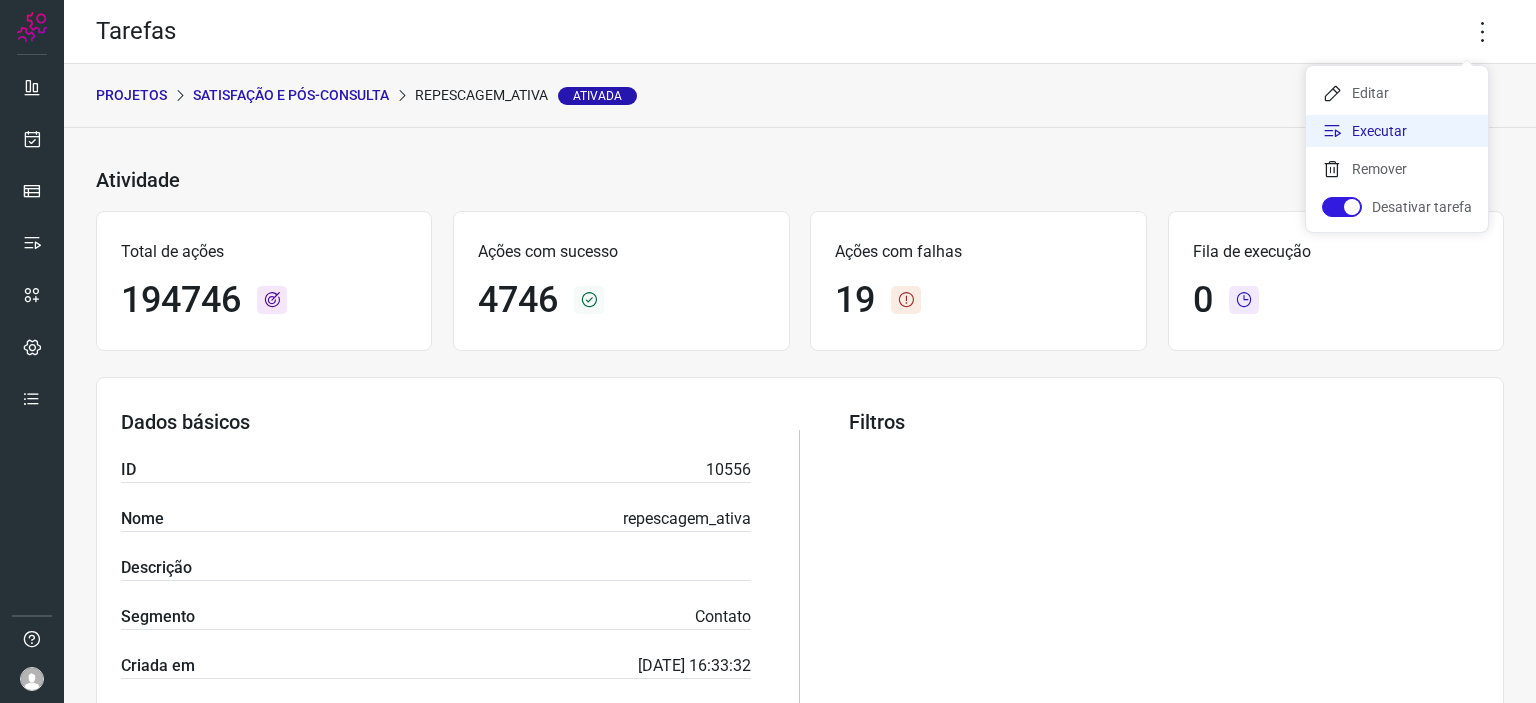 click on "Executar" 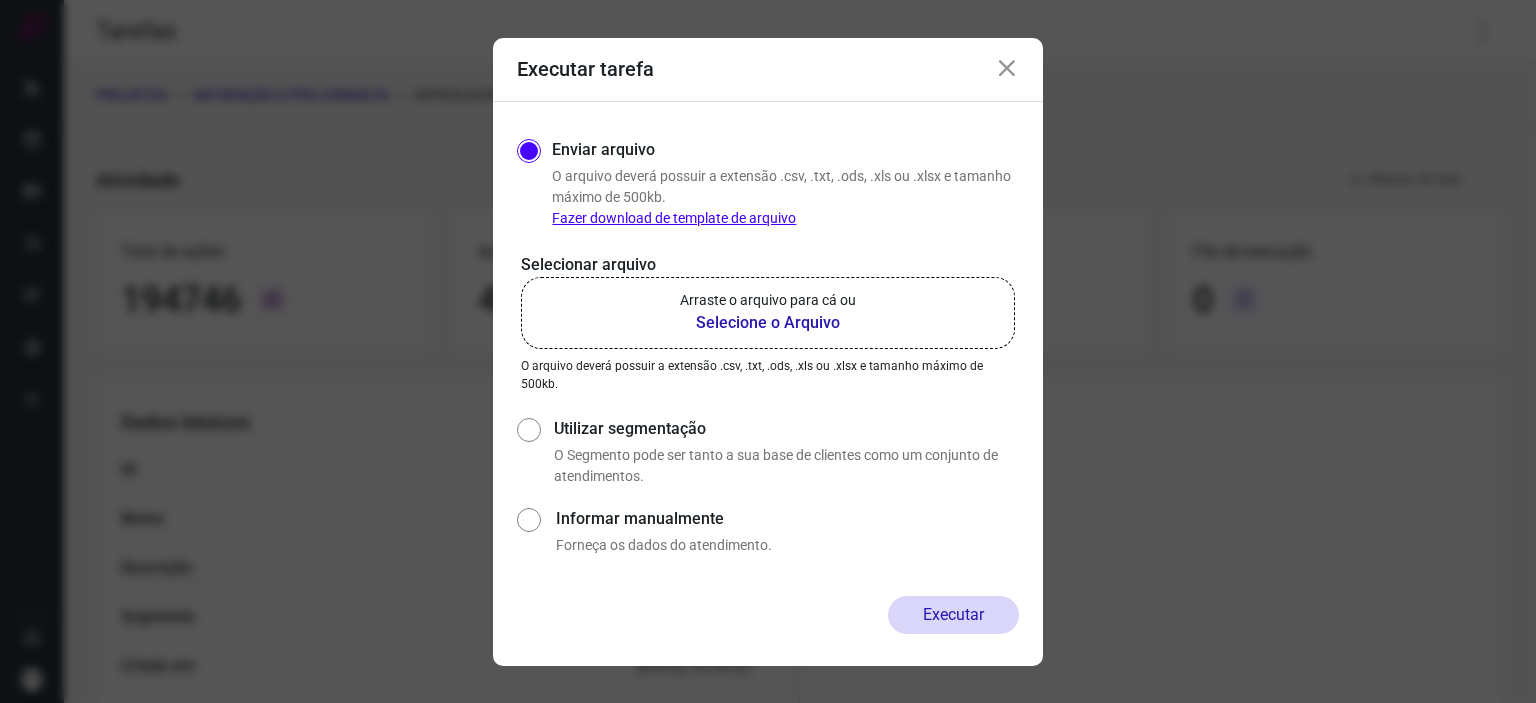 click on "Selecione o Arquivo" at bounding box center (768, 323) 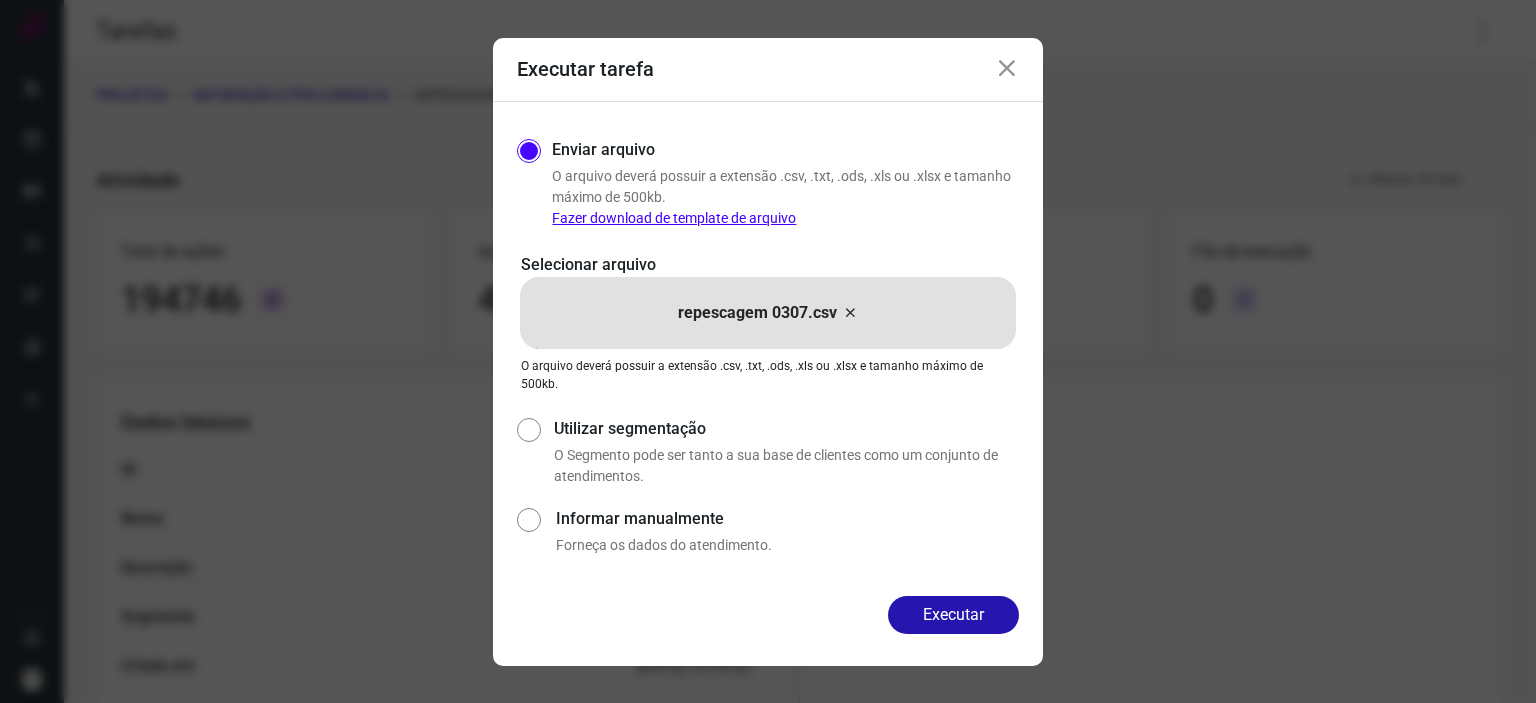 click at bounding box center (1007, 69) 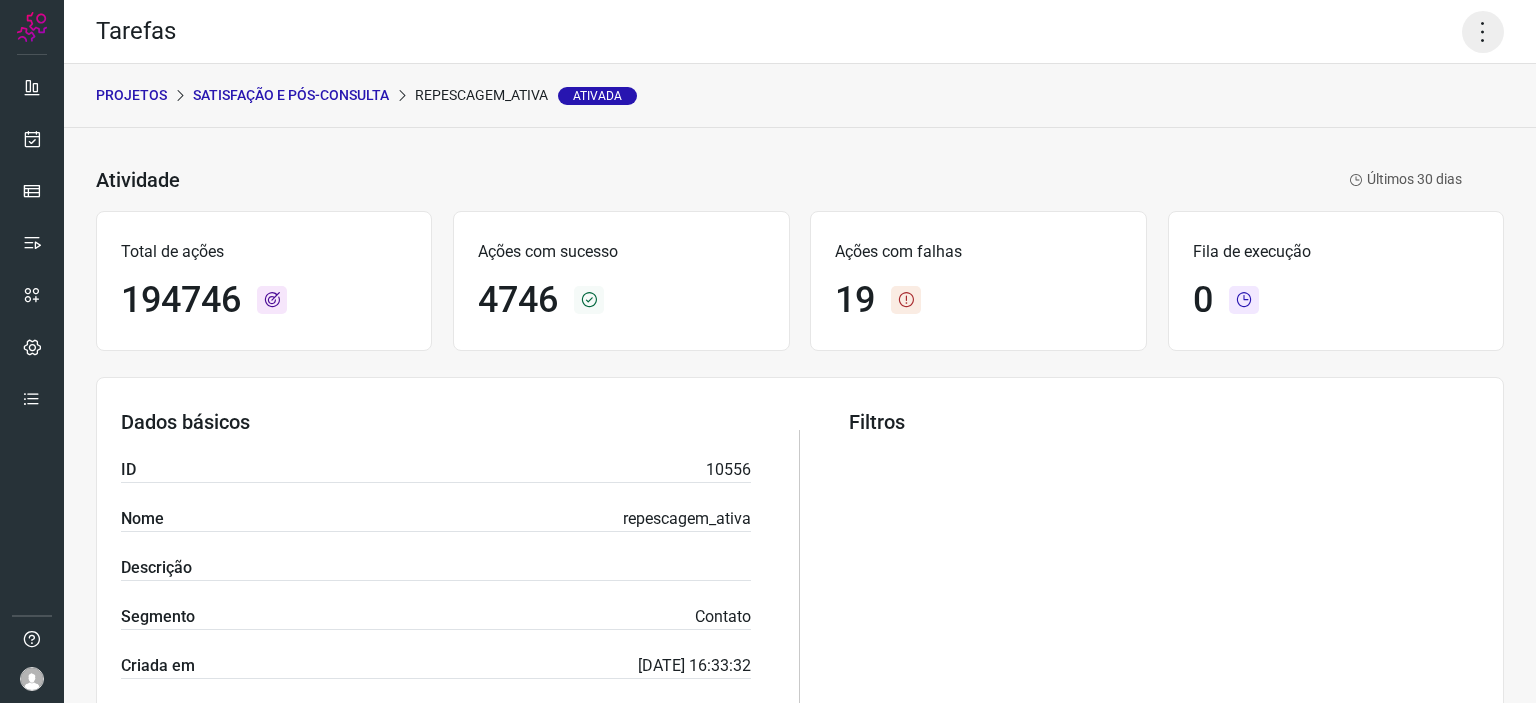click 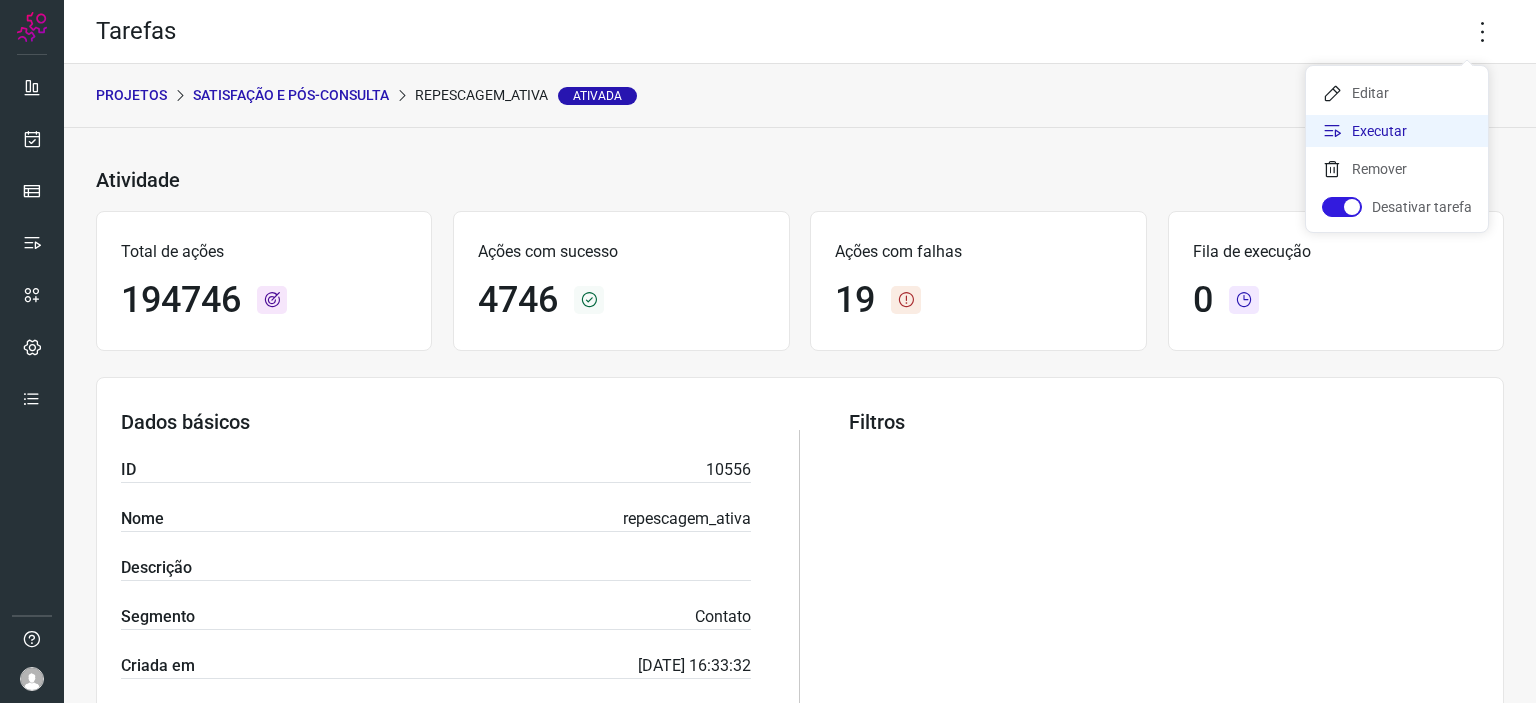 click on "Executar" 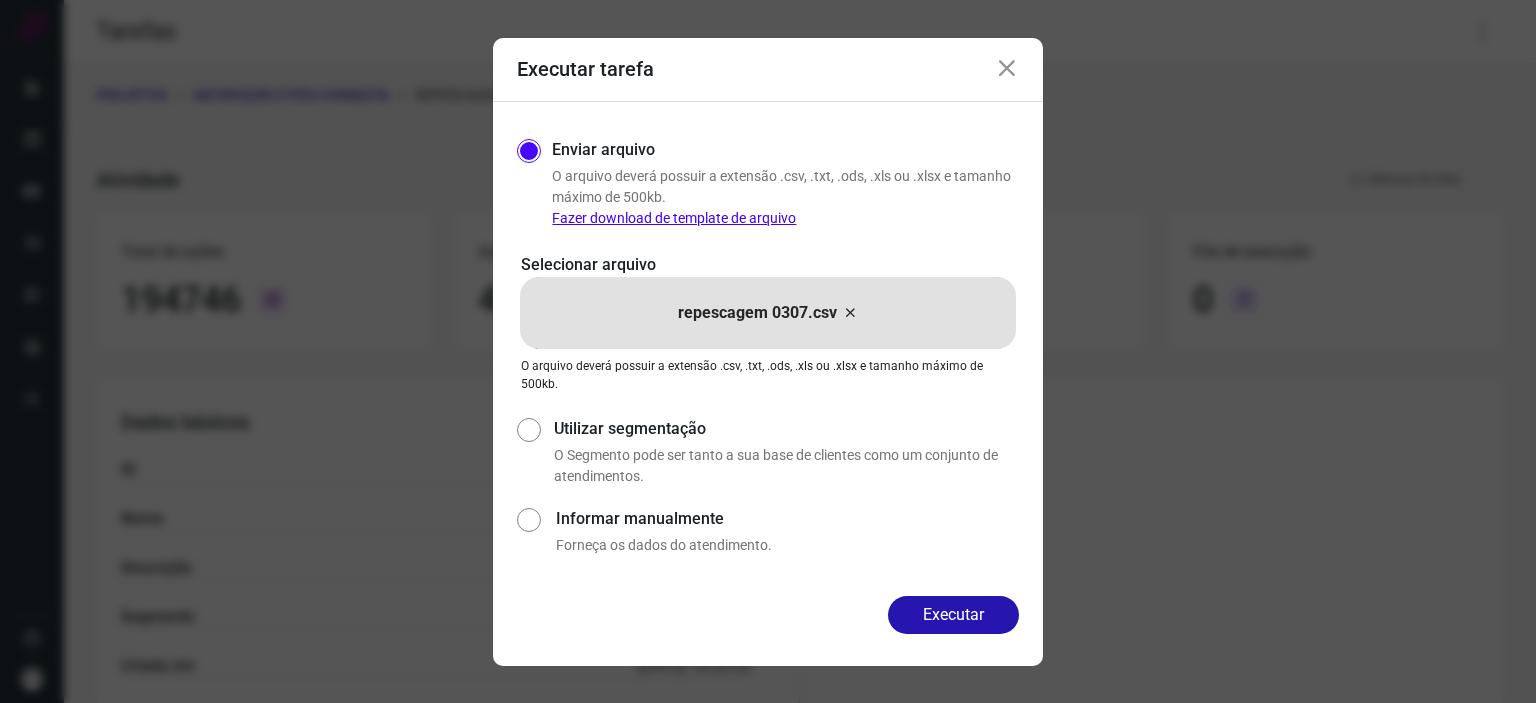 click on "Executar" at bounding box center [953, 615] 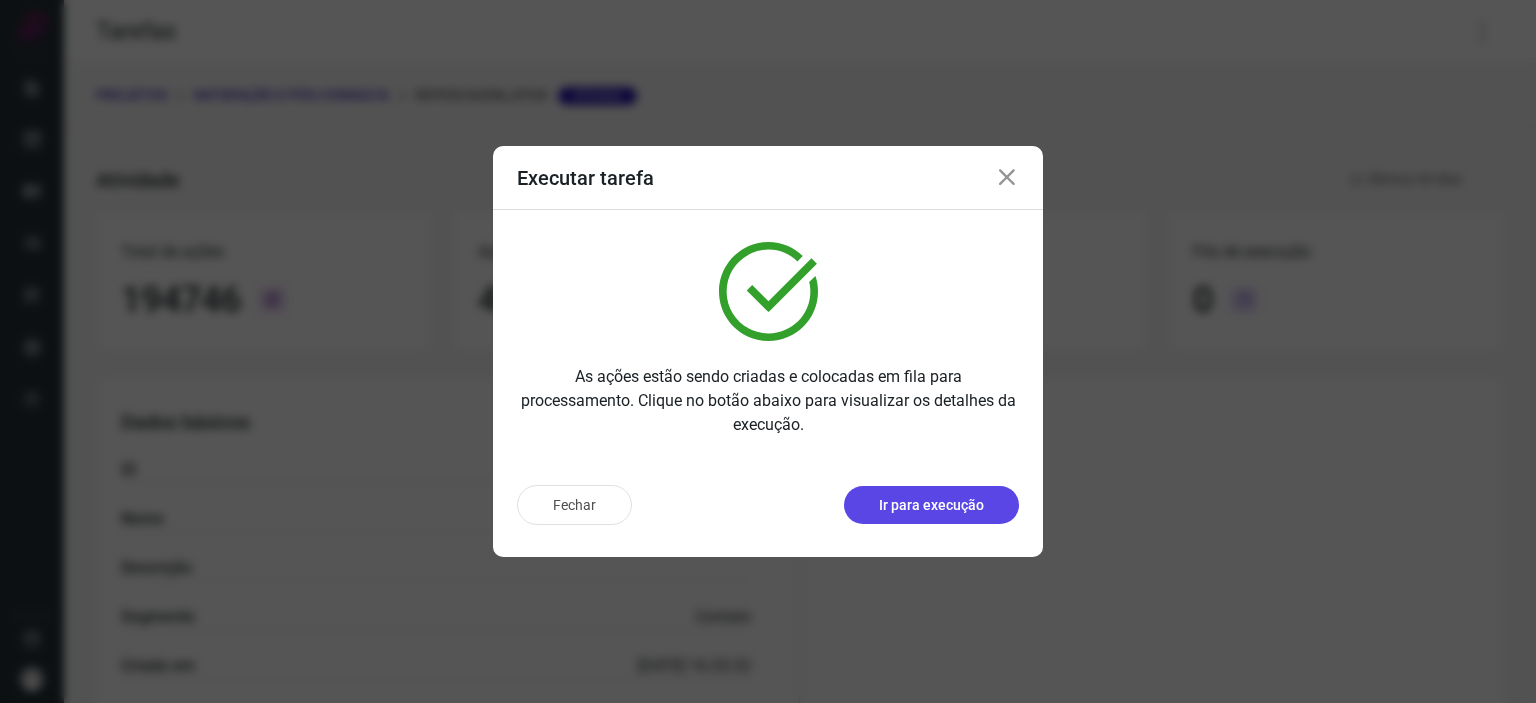 click on "Ir para execução" at bounding box center [931, 505] 